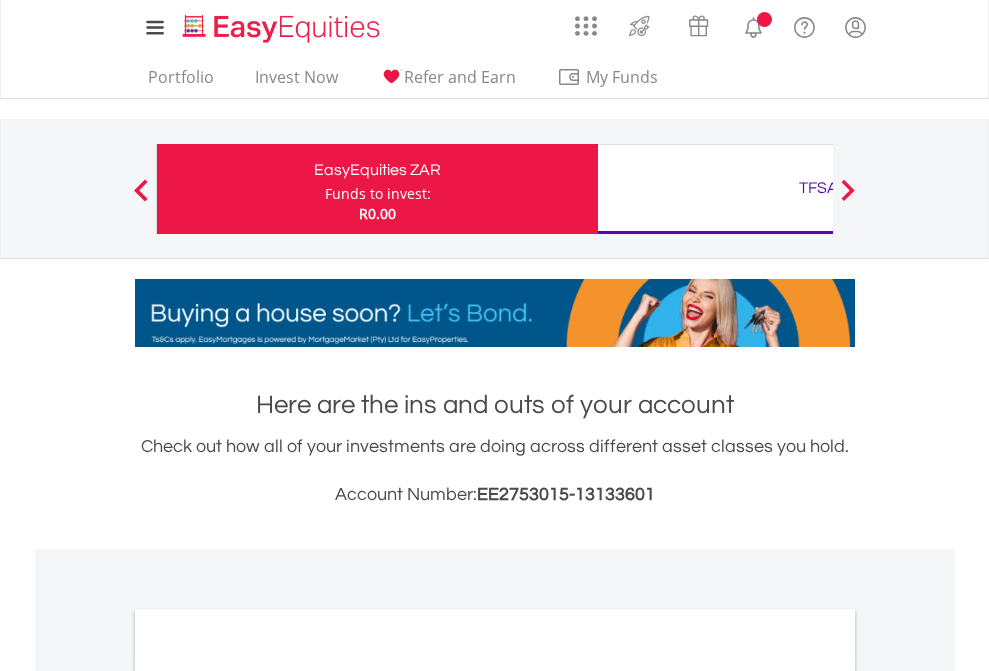 scroll, scrollTop: 0, scrollLeft: 0, axis: both 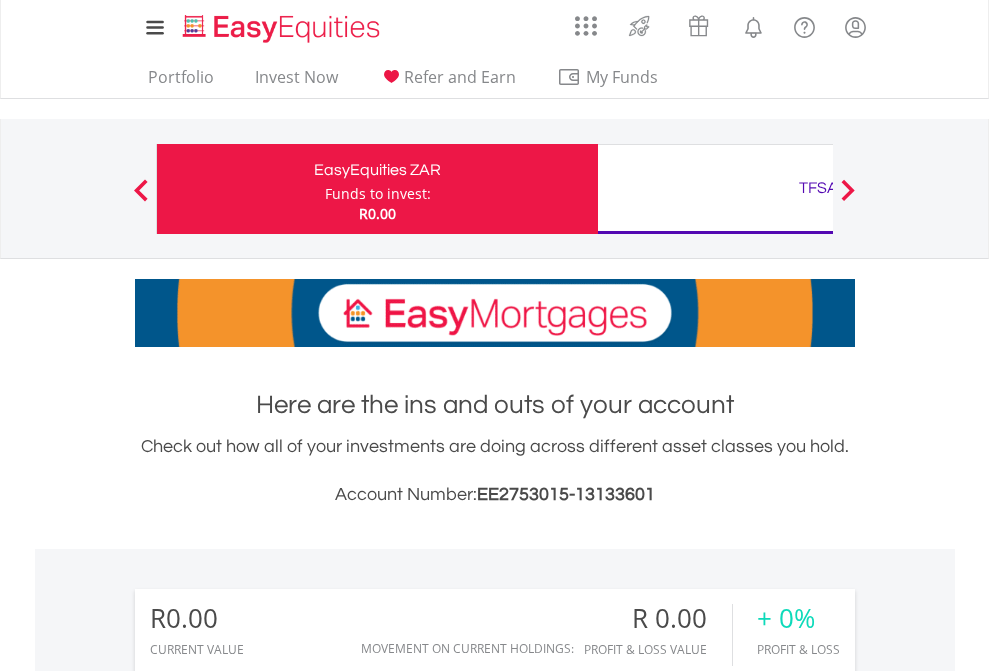 click on "Funds to invest:" at bounding box center (378, 194) 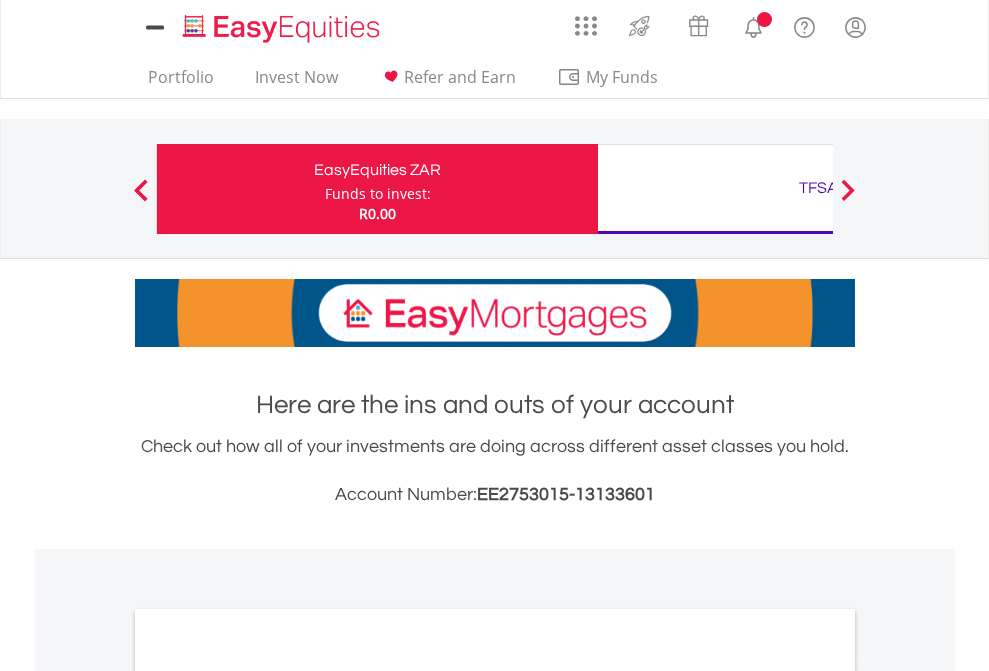 scroll, scrollTop: 0, scrollLeft: 0, axis: both 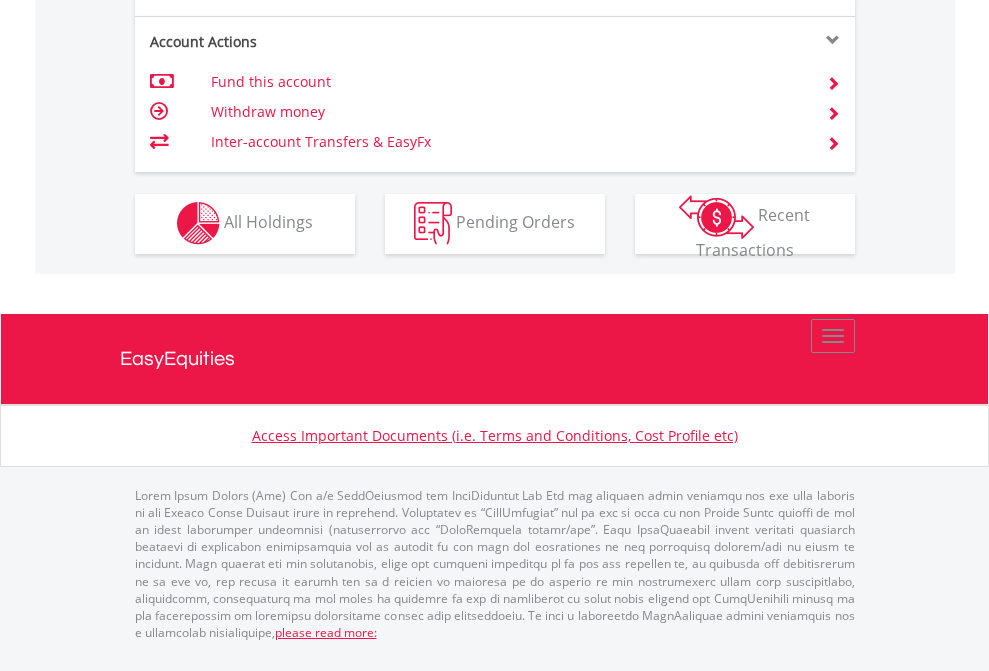click on "Investment types" at bounding box center (706, -353) 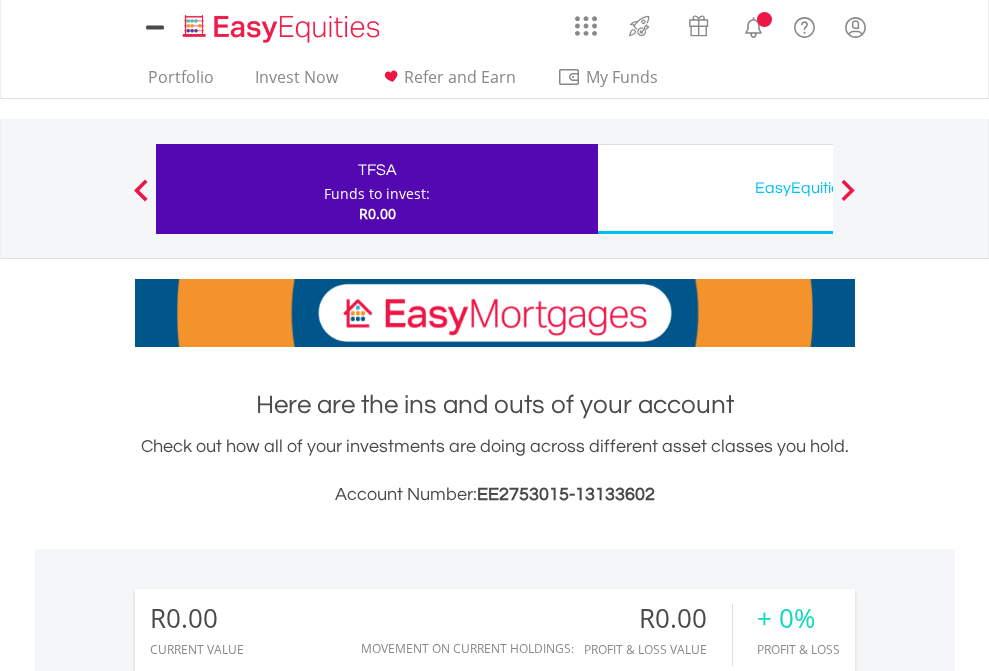 scroll, scrollTop: 0, scrollLeft: 0, axis: both 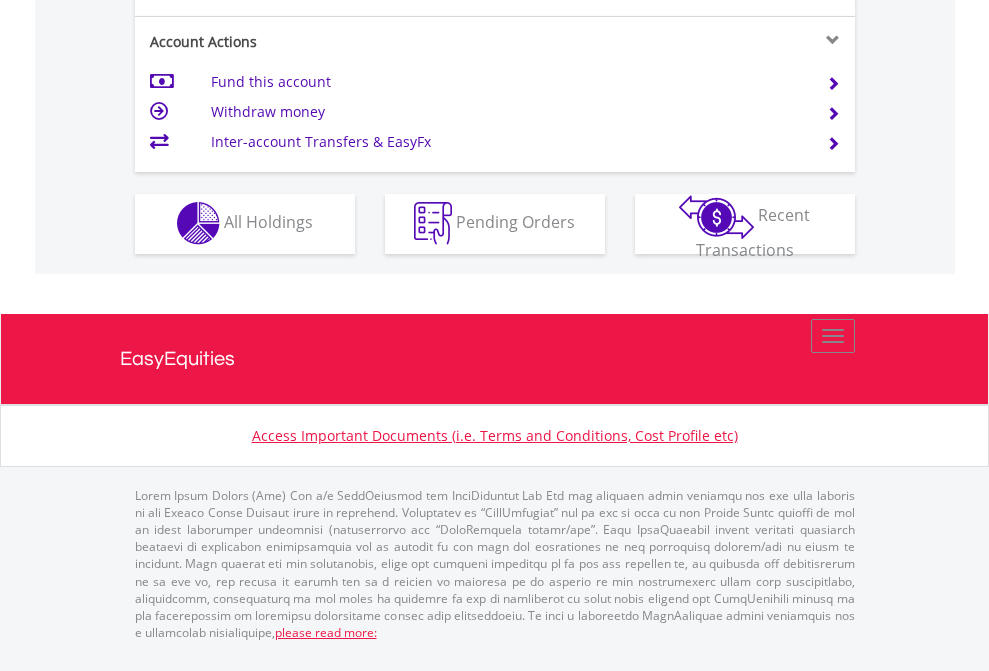 click on "Investment types" at bounding box center [706, -353] 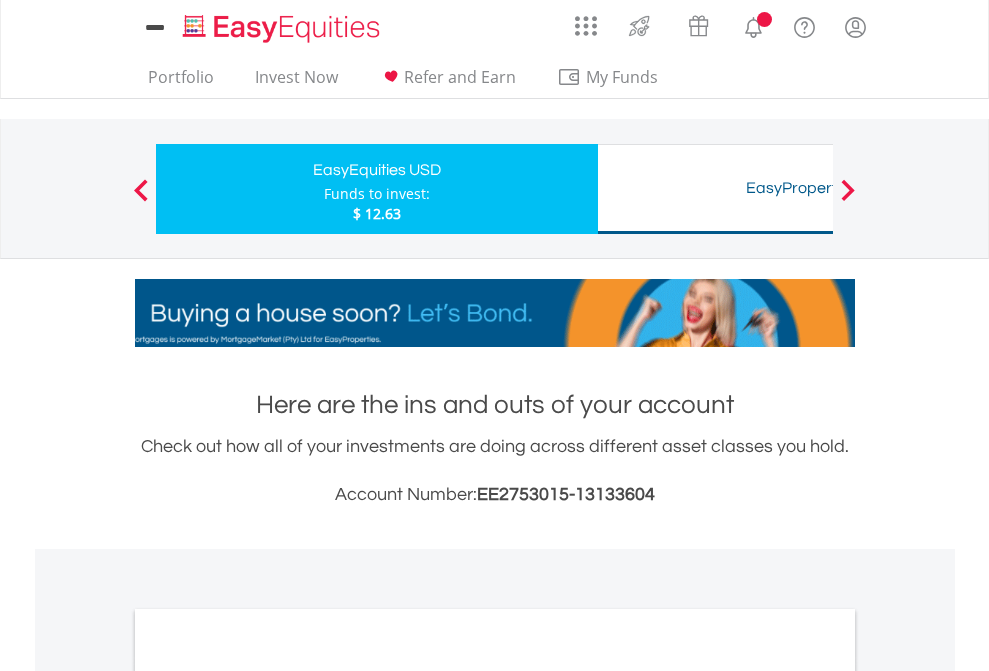 scroll, scrollTop: 0, scrollLeft: 0, axis: both 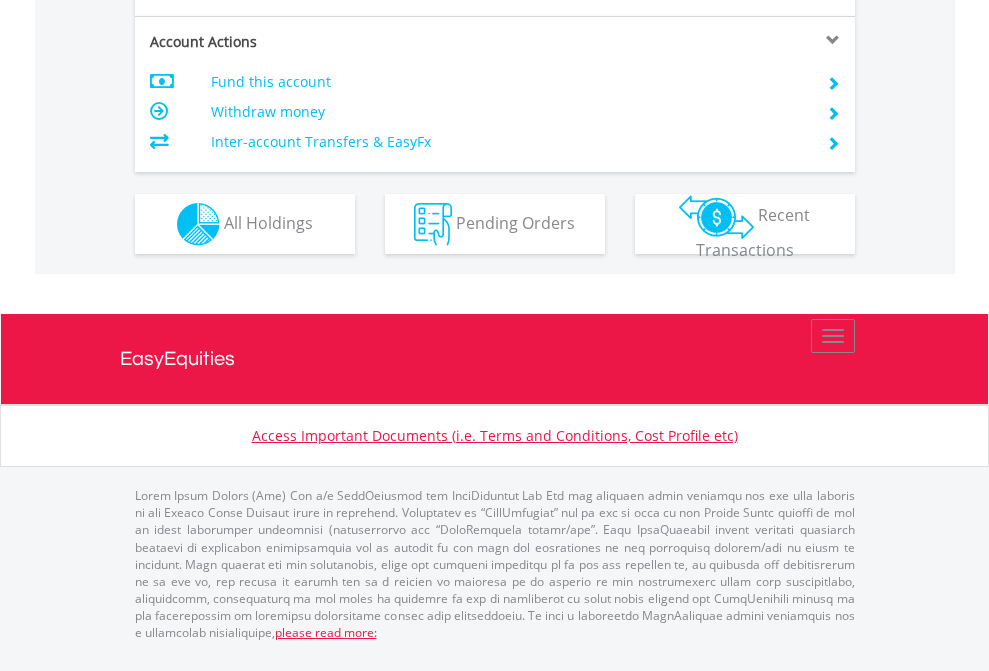 click on "Investment types" at bounding box center [706, -337] 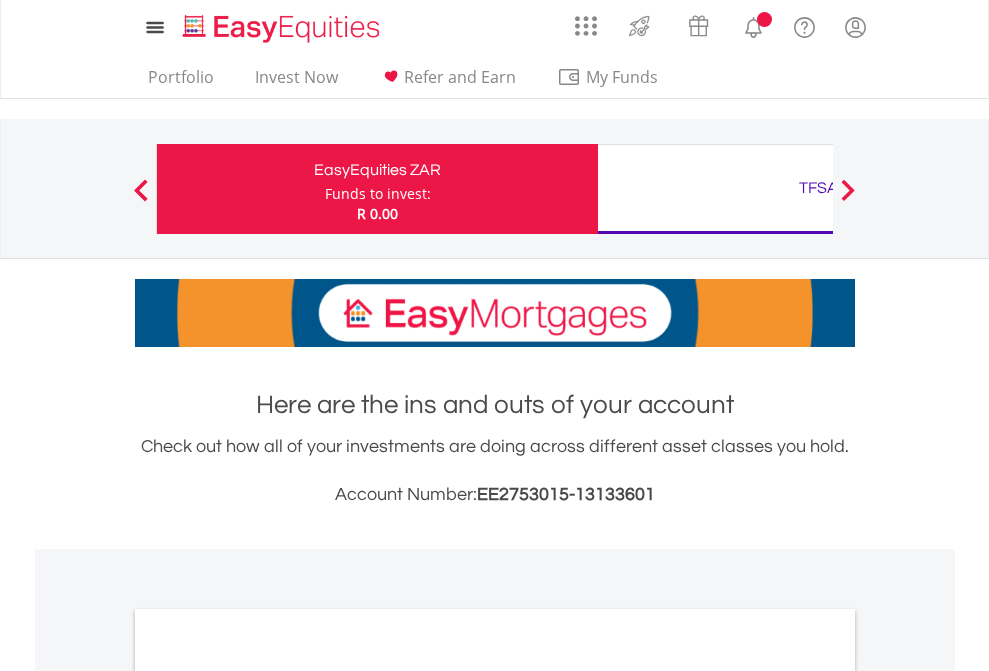 scroll, scrollTop: 0, scrollLeft: 0, axis: both 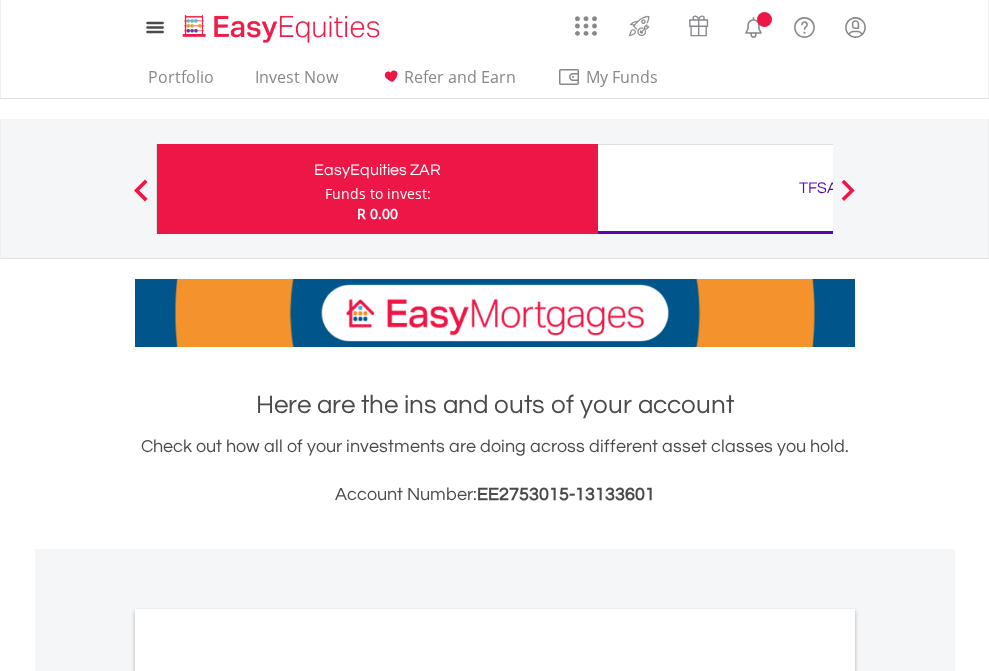 click on "All Holdings" at bounding box center [268, 1096] 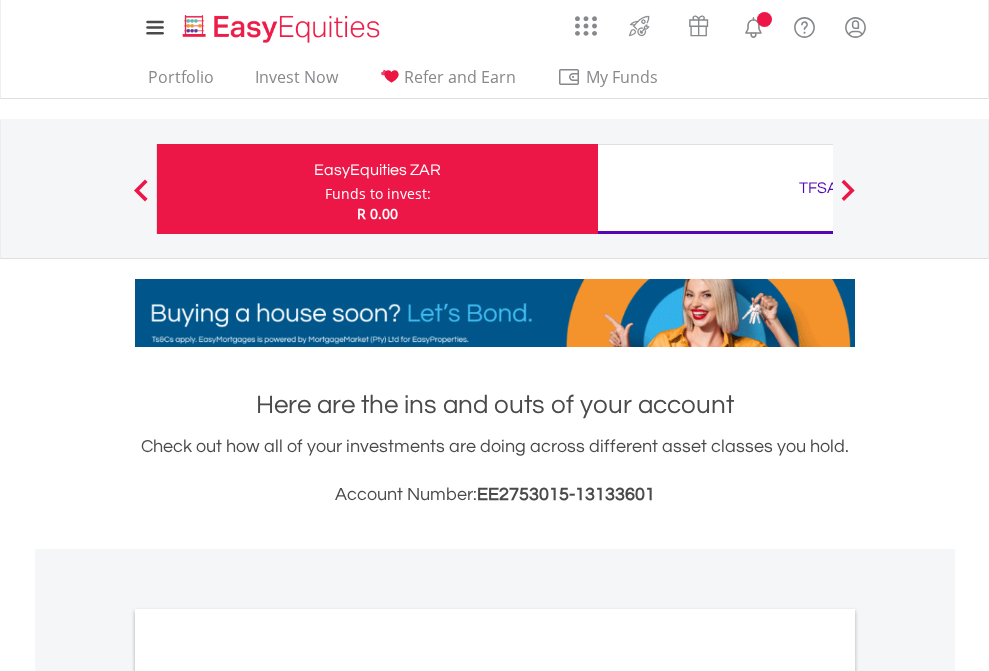 scroll, scrollTop: 1202, scrollLeft: 0, axis: vertical 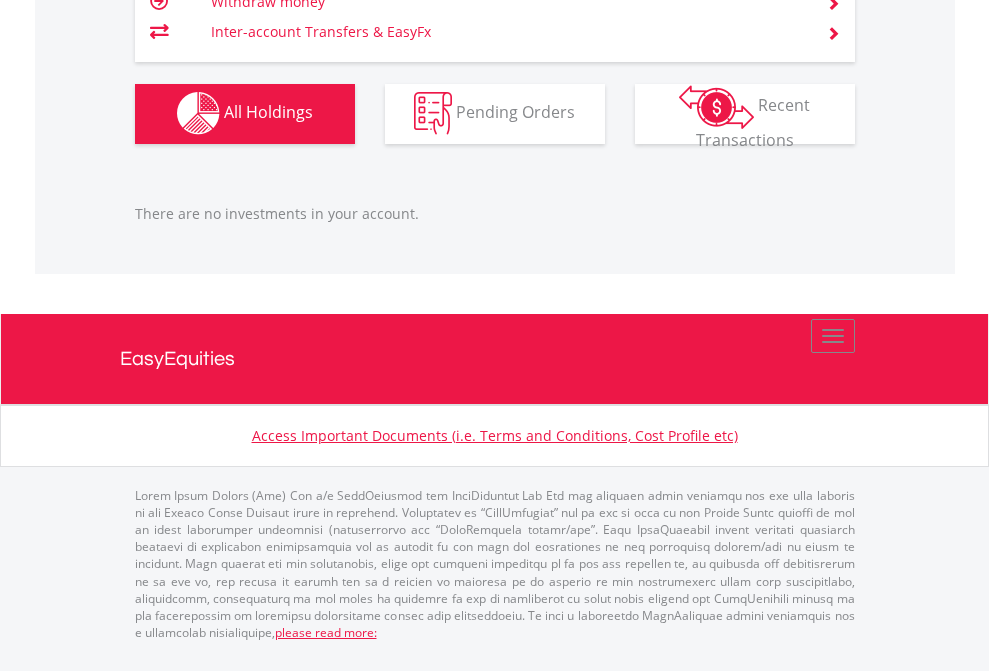 click on "TFSA" at bounding box center (818, -1142) 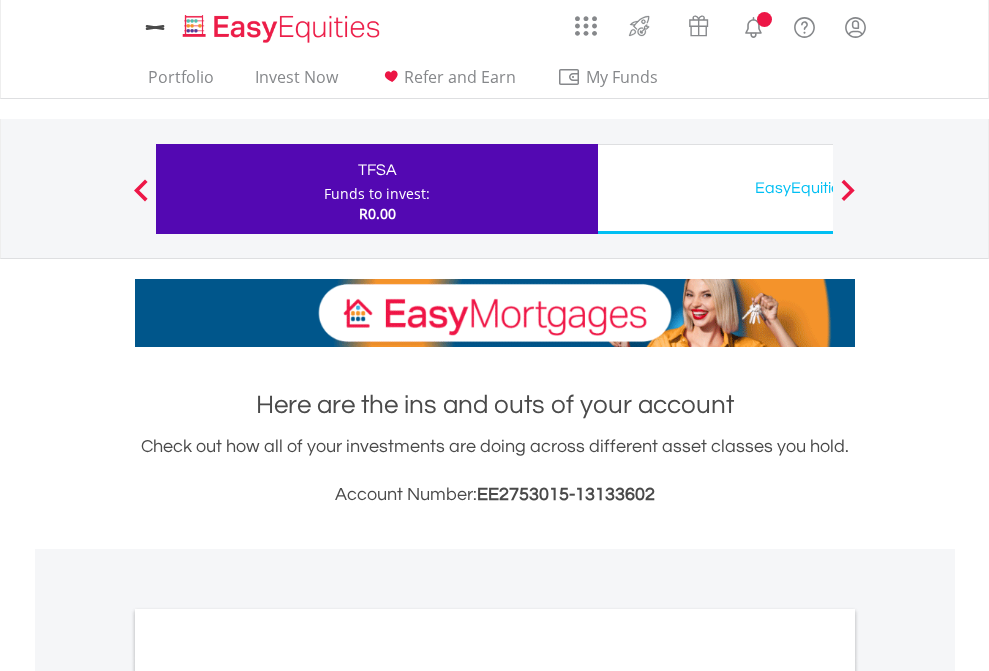 scroll, scrollTop: 0, scrollLeft: 0, axis: both 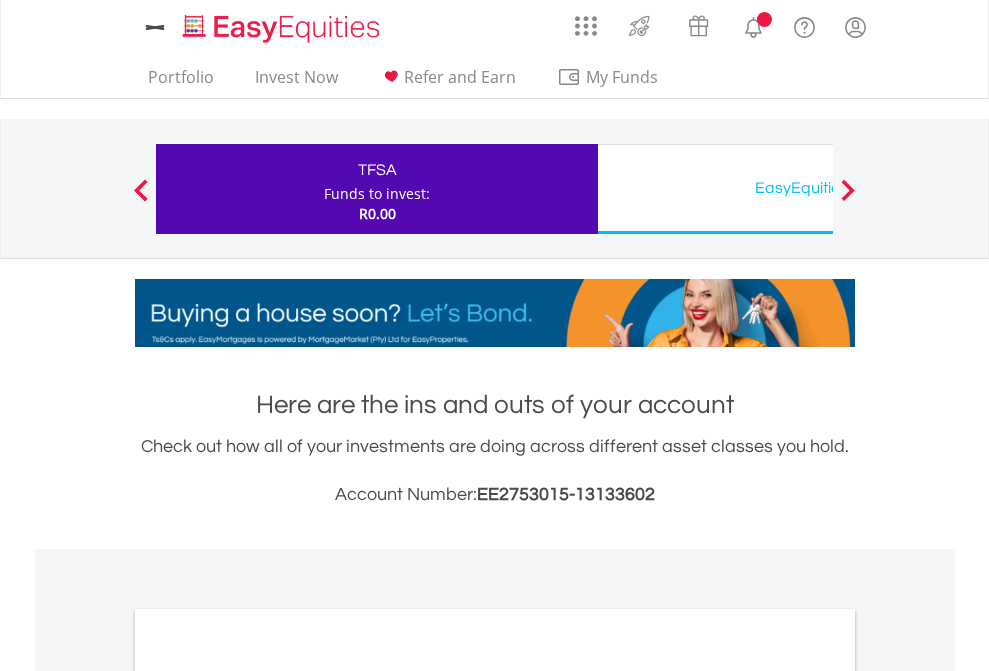 click on "All Holdings" at bounding box center [268, 1096] 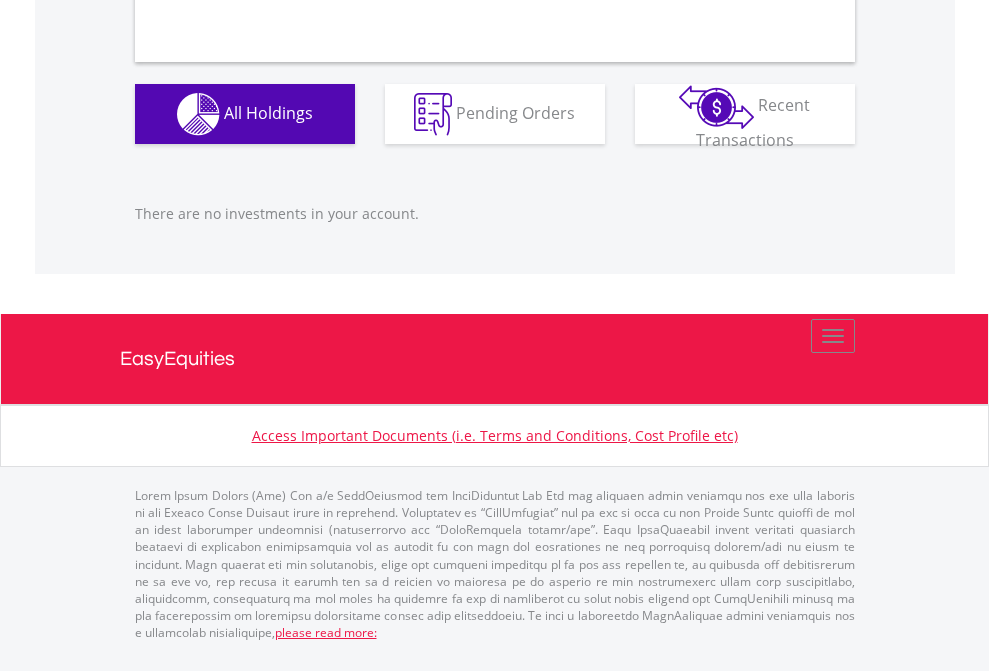 scroll, scrollTop: 1980, scrollLeft: 0, axis: vertical 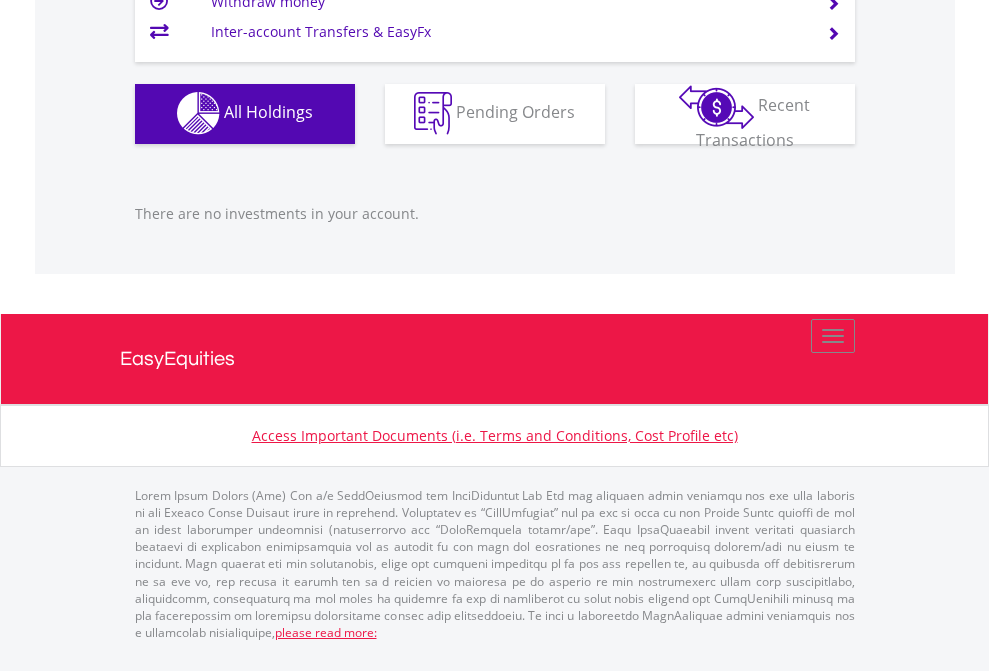 click on "EasyEquities USD" at bounding box center (818, -1142) 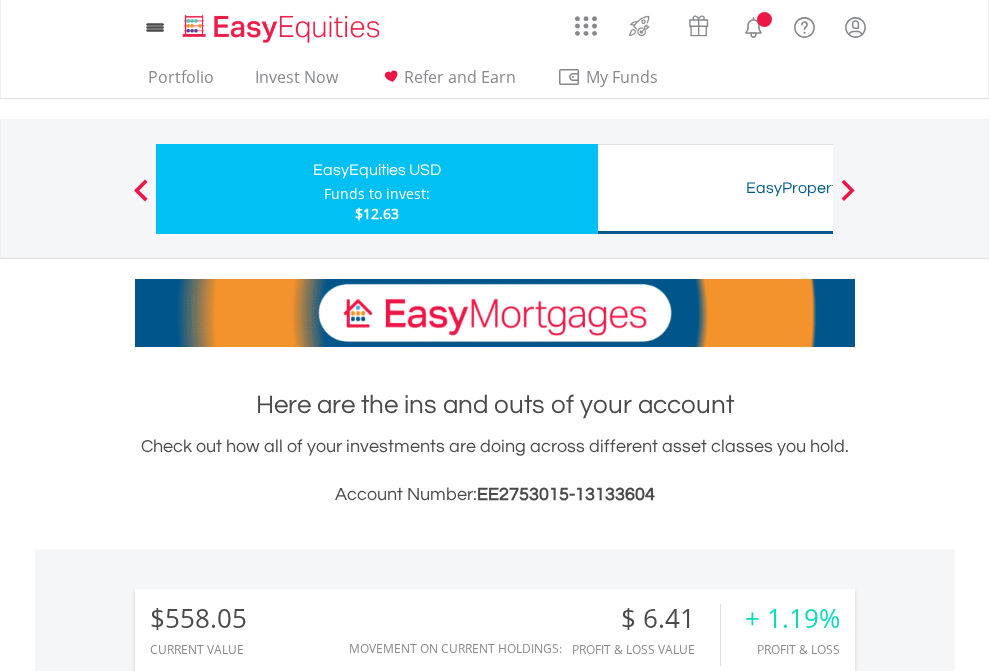 scroll, scrollTop: 1493, scrollLeft: 0, axis: vertical 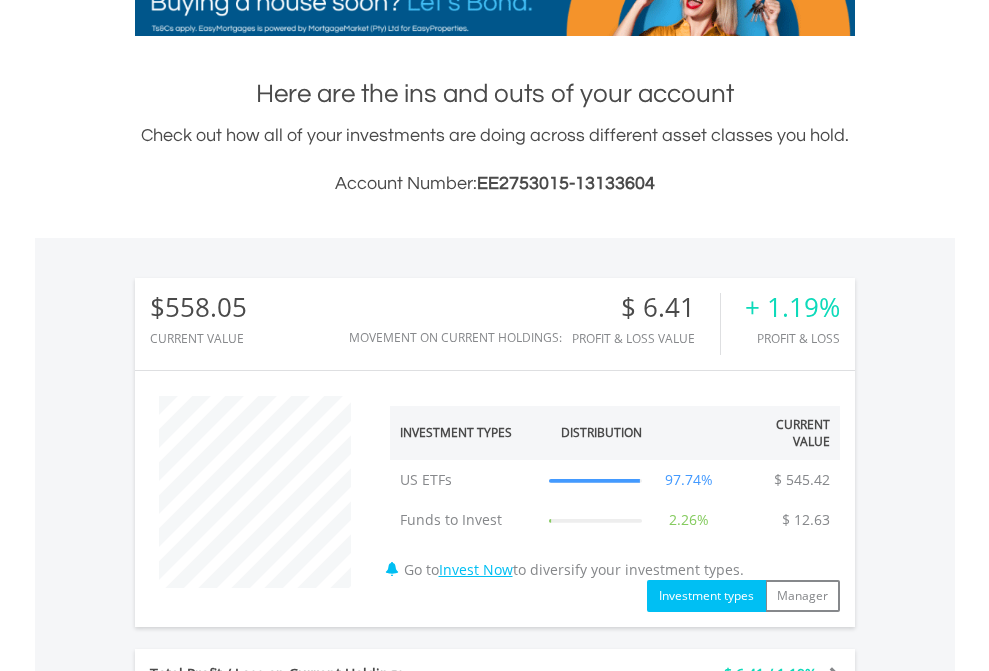 click on "All Holdings" at bounding box center [268, 1155] 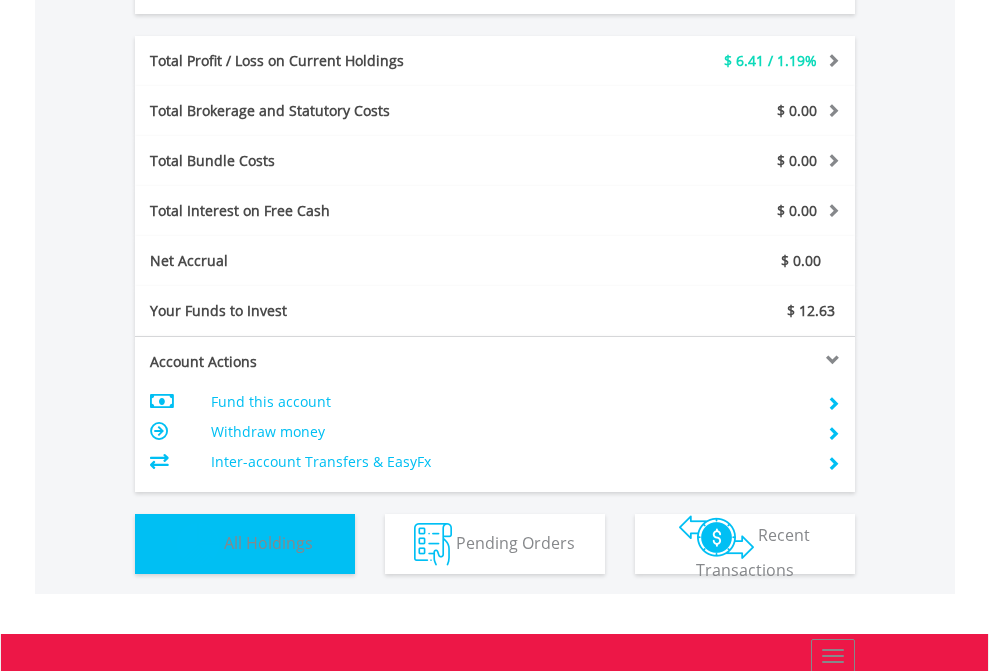 scroll, scrollTop: 999808, scrollLeft: 999687, axis: both 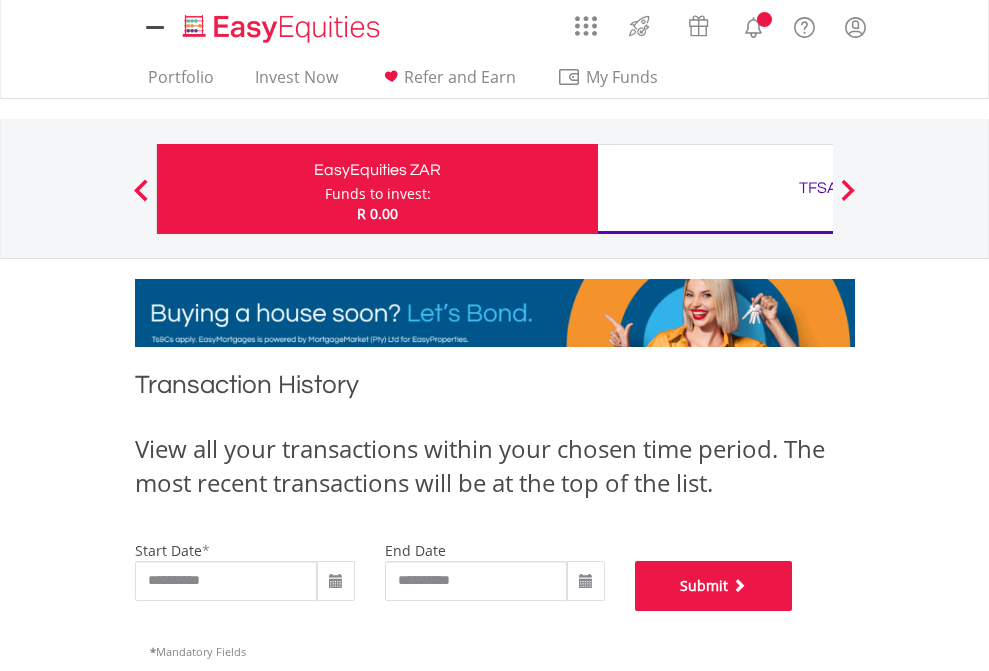 click on "Submit" at bounding box center (714, 586) 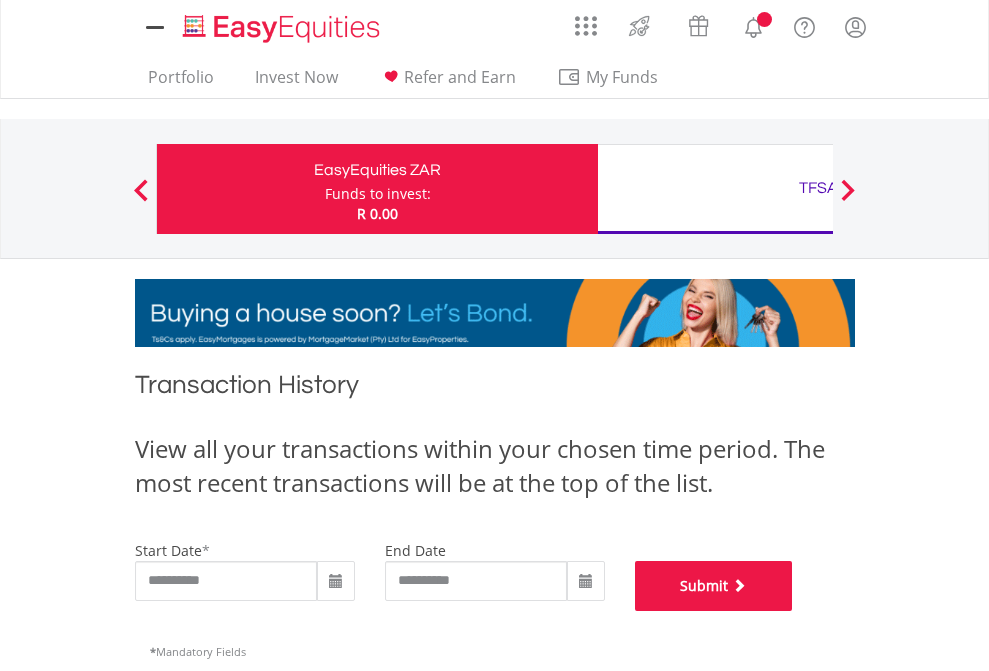 scroll, scrollTop: 811, scrollLeft: 0, axis: vertical 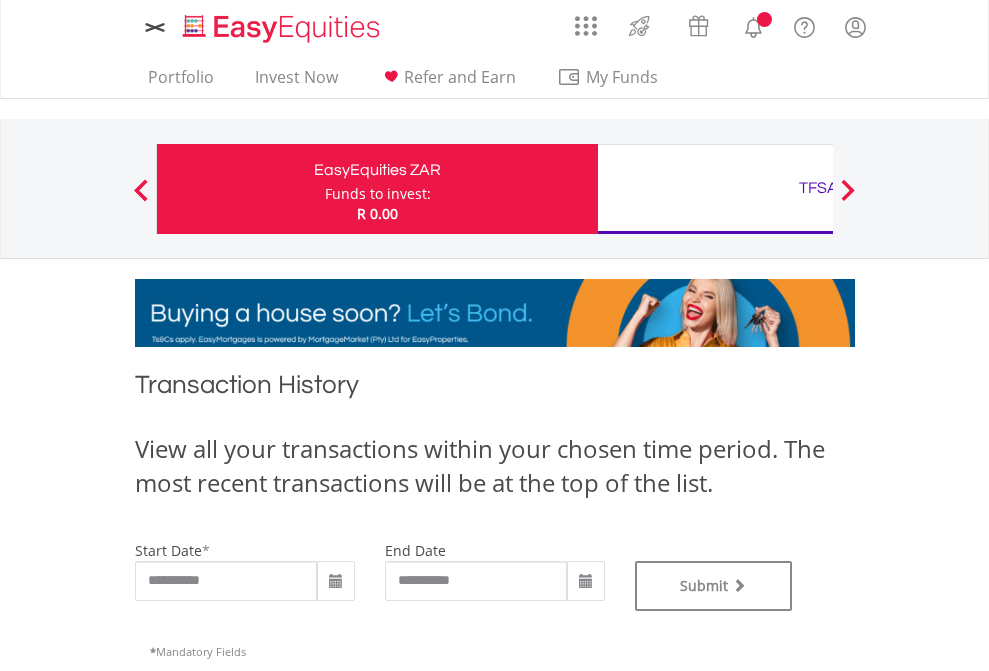 click on "TFSA" at bounding box center (818, 188) 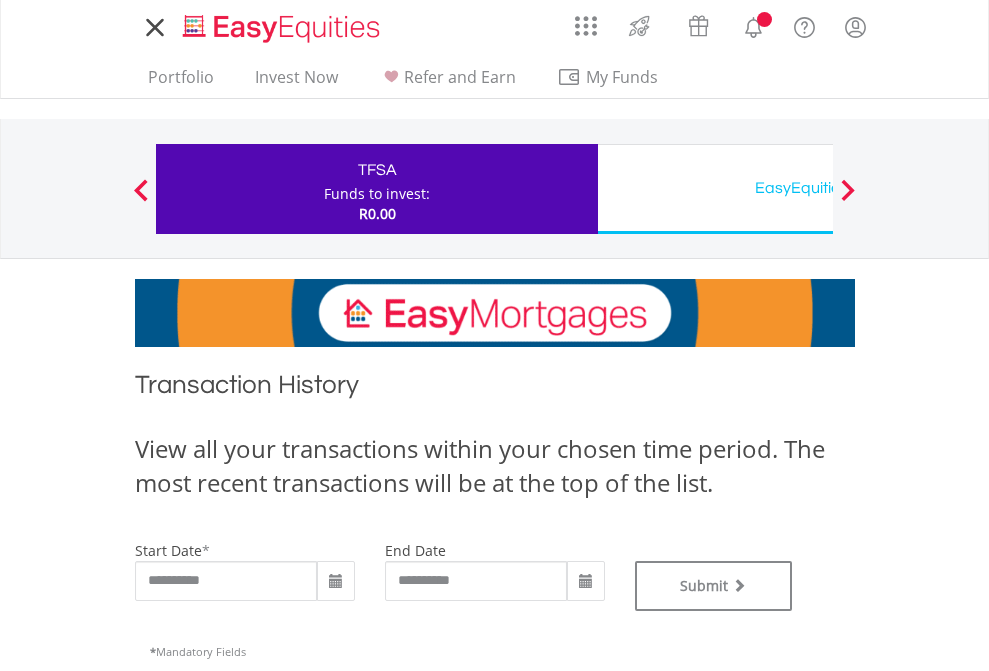 scroll, scrollTop: 0, scrollLeft: 0, axis: both 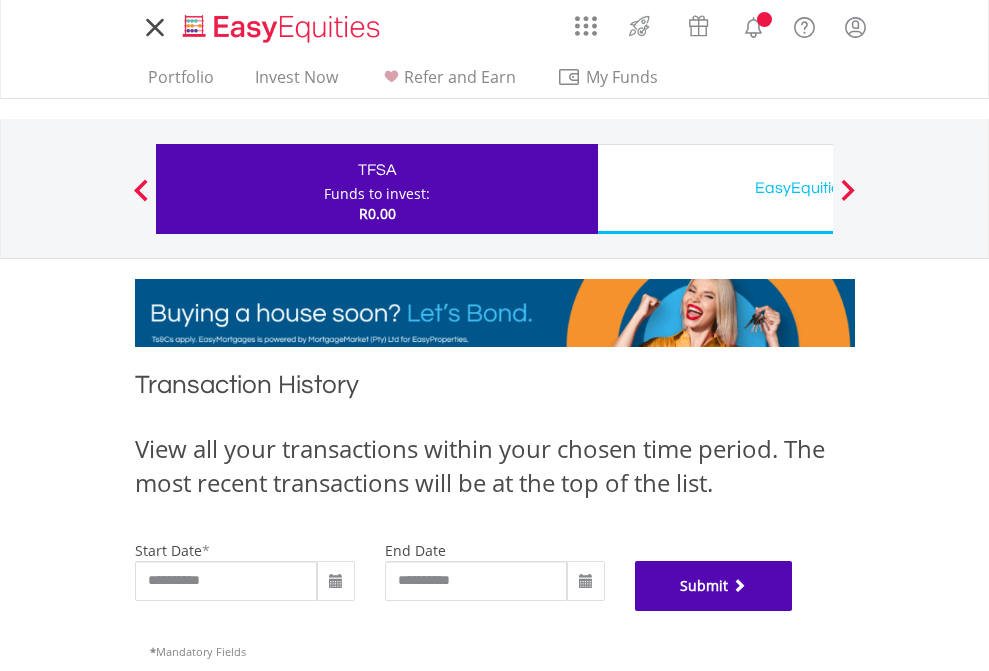click on "Submit" at bounding box center [714, 586] 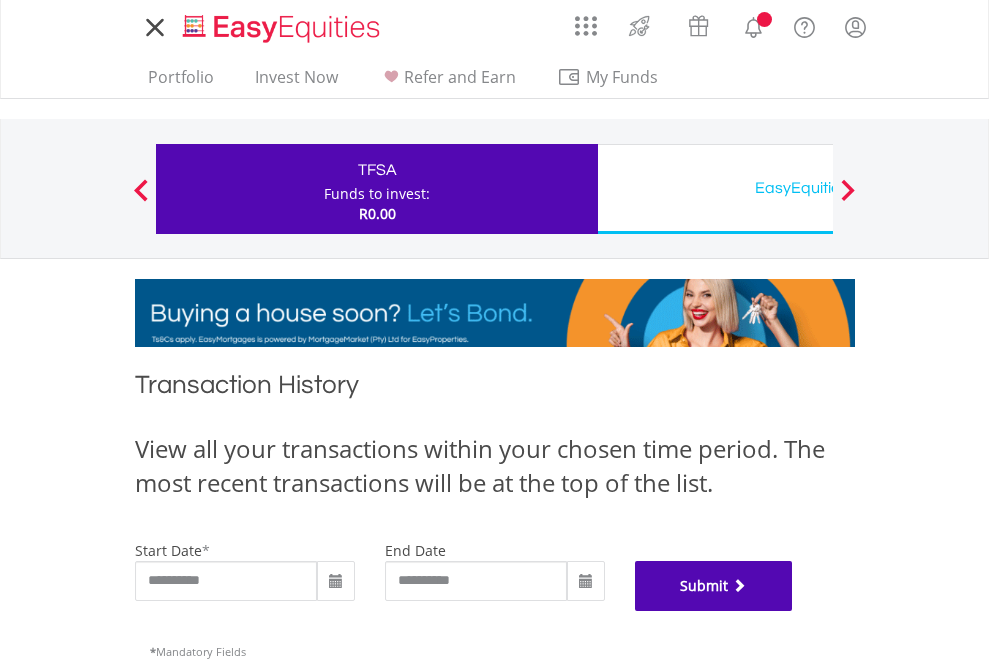 scroll, scrollTop: 811, scrollLeft: 0, axis: vertical 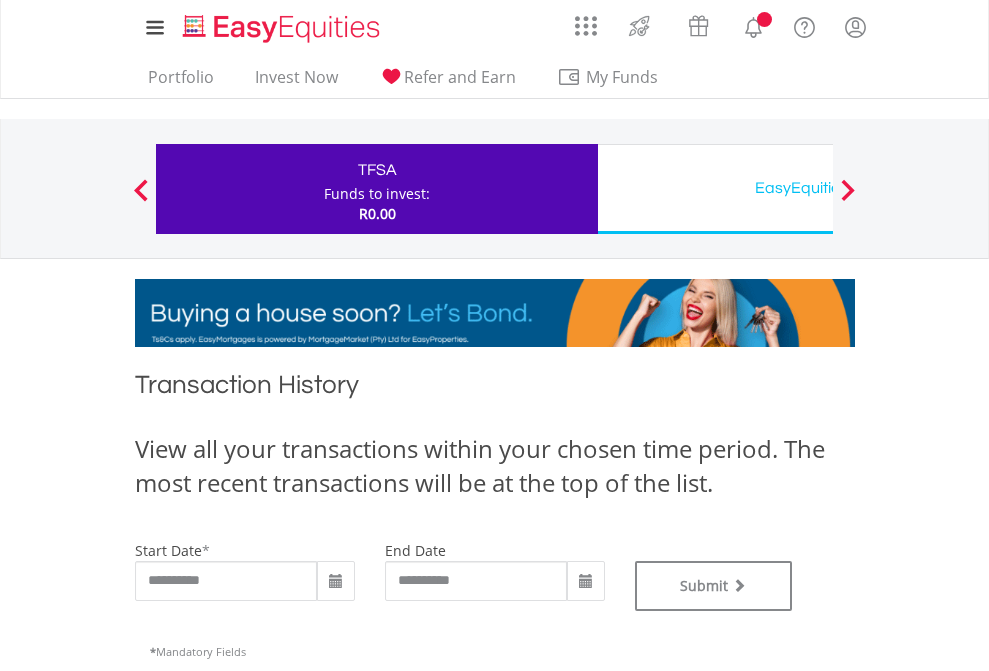click on "EasyEquities USD" at bounding box center (818, 188) 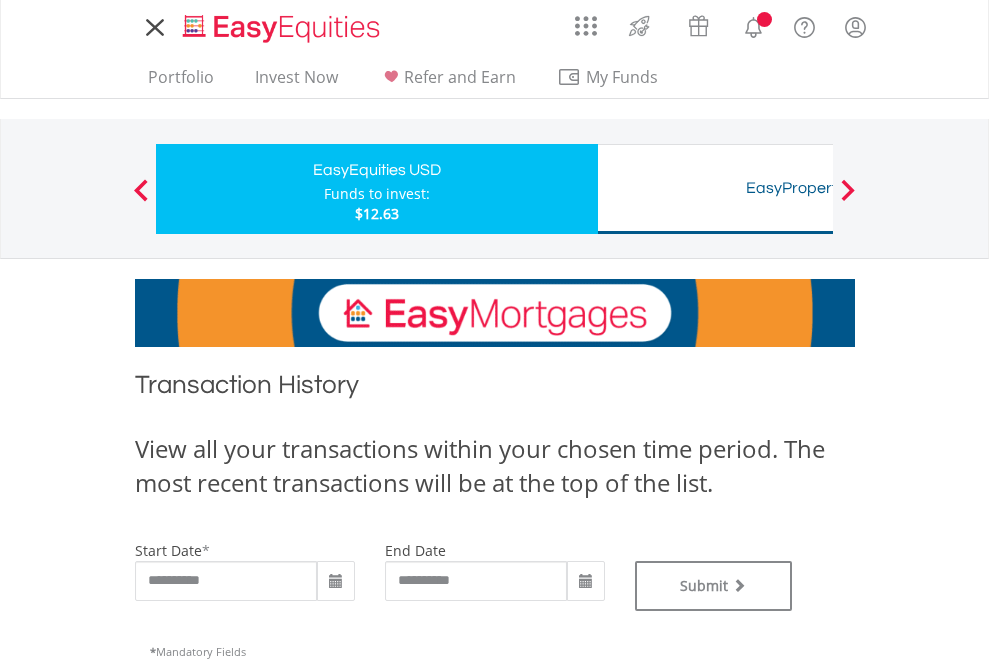 scroll, scrollTop: 0, scrollLeft: 0, axis: both 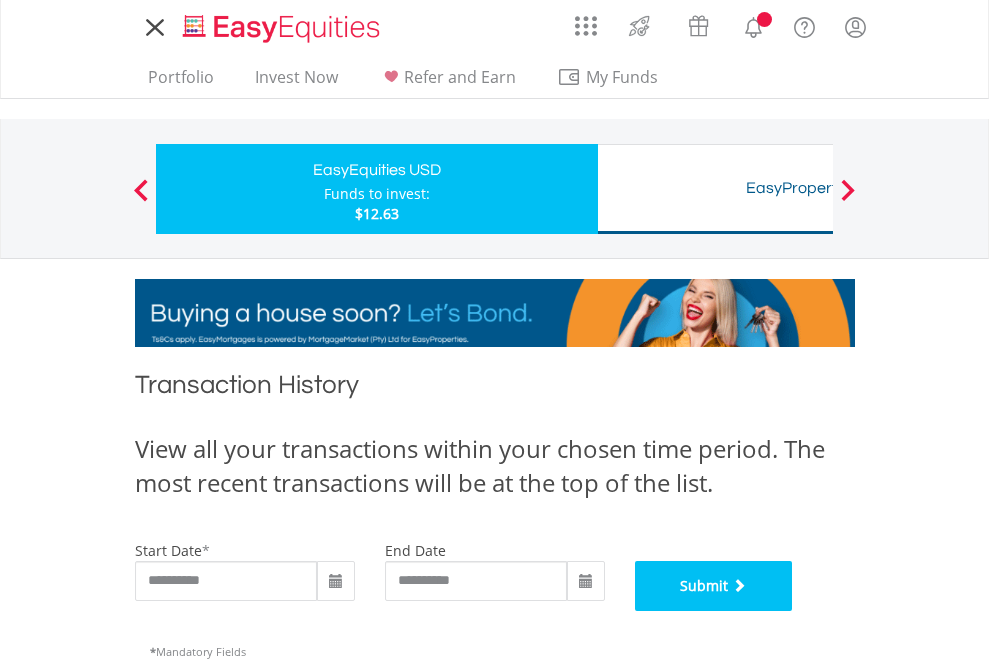 click on "Submit" at bounding box center (714, 586) 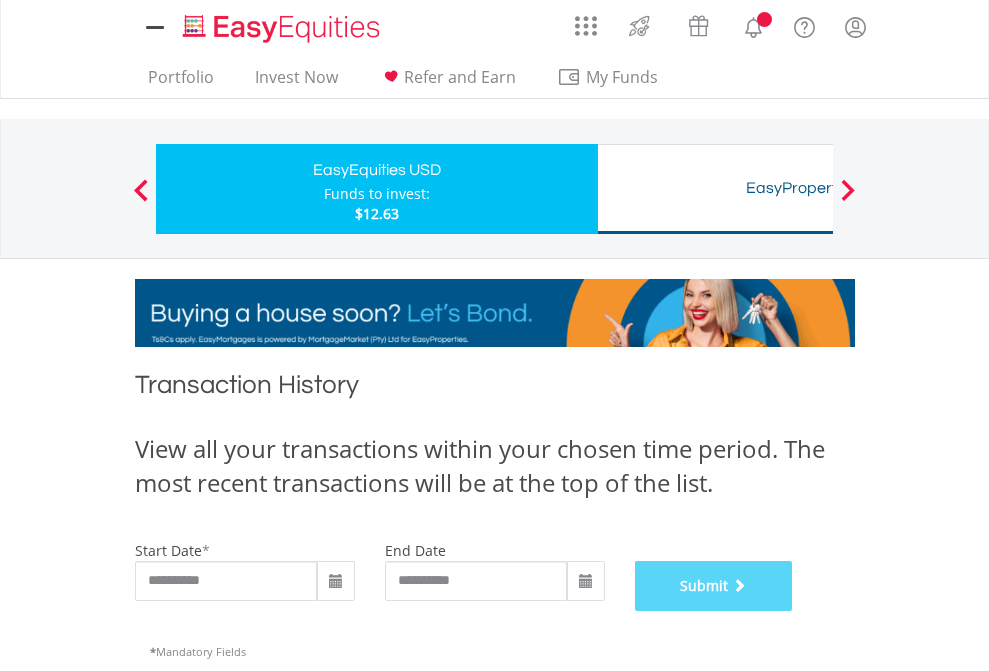 scroll, scrollTop: 811, scrollLeft: 0, axis: vertical 